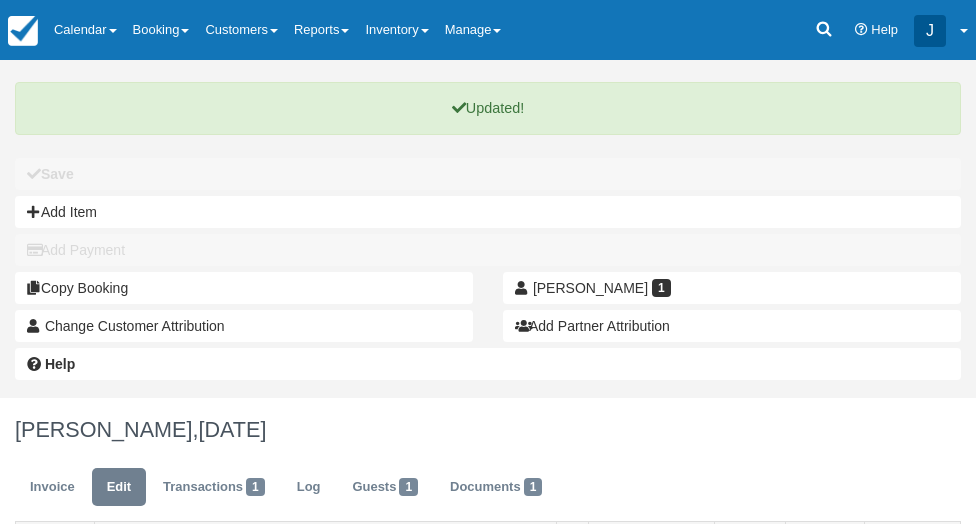 select on "Tropical" 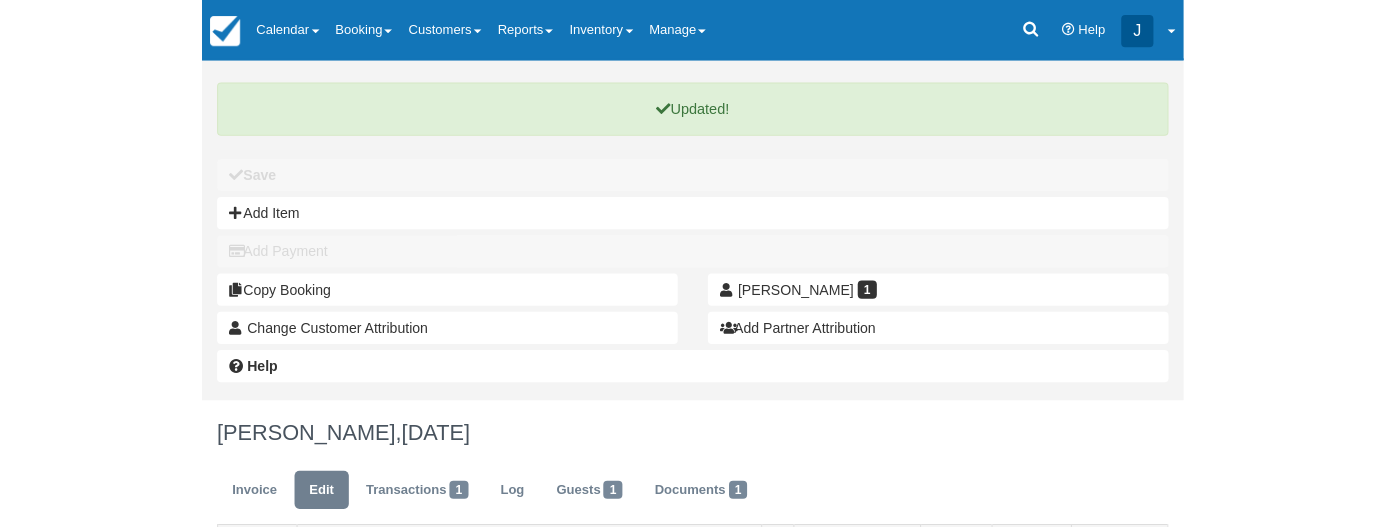 scroll, scrollTop: 0, scrollLeft: 0, axis: both 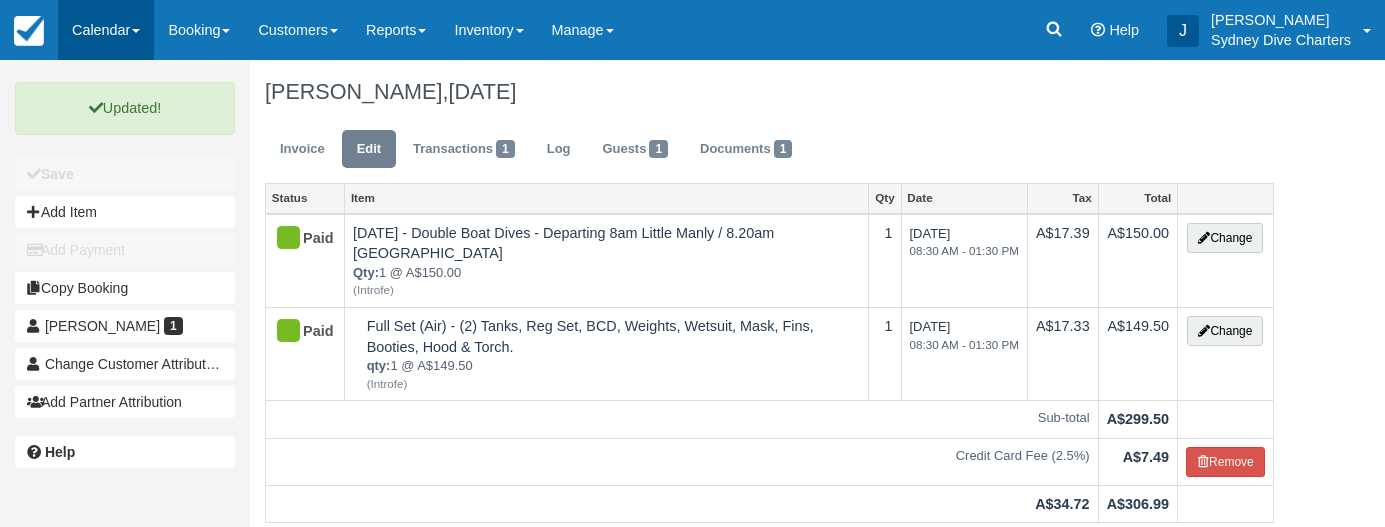click on "Calendar" at bounding box center (106, 30) 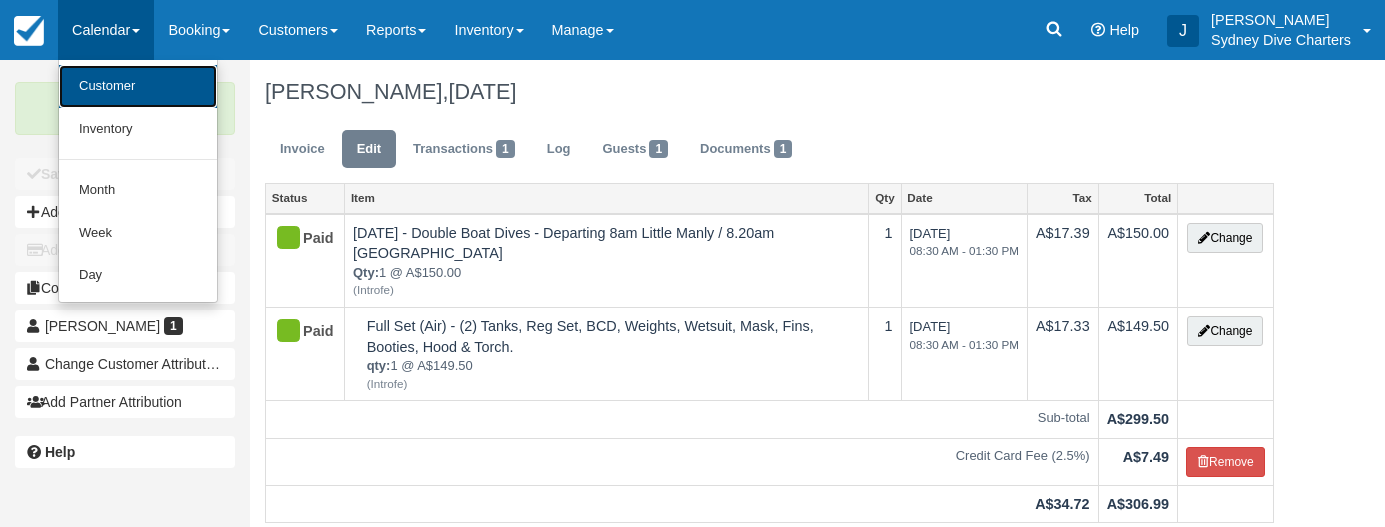 click on "Customer" at bounding box center [138, 86] 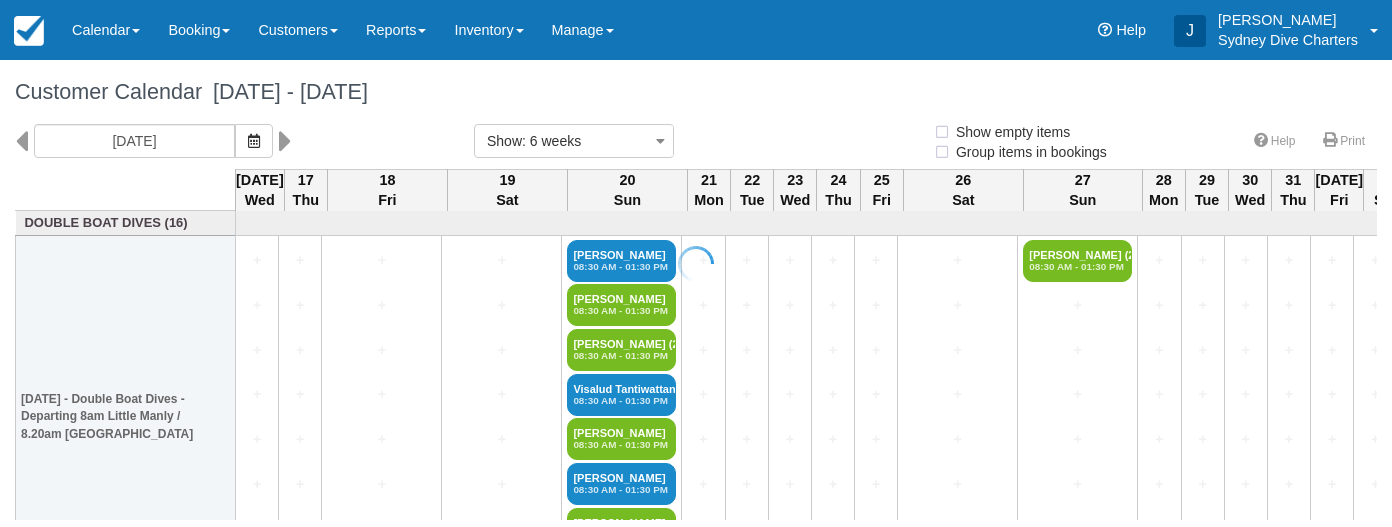 select 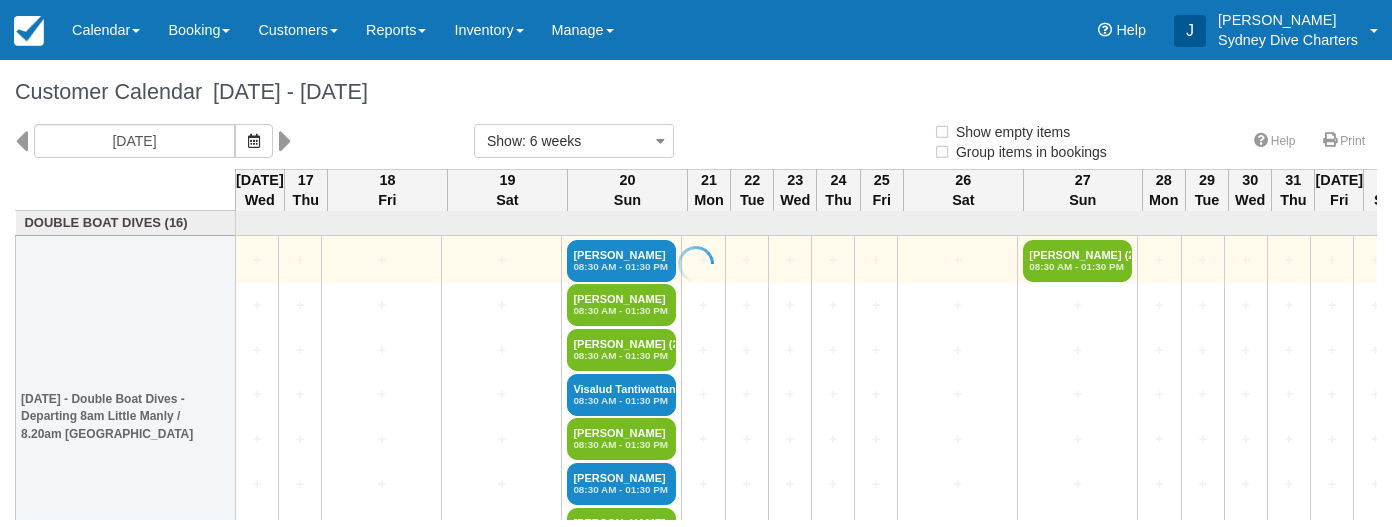 scroll, scrollTop: 0, scrollLeft: 0, axis: both 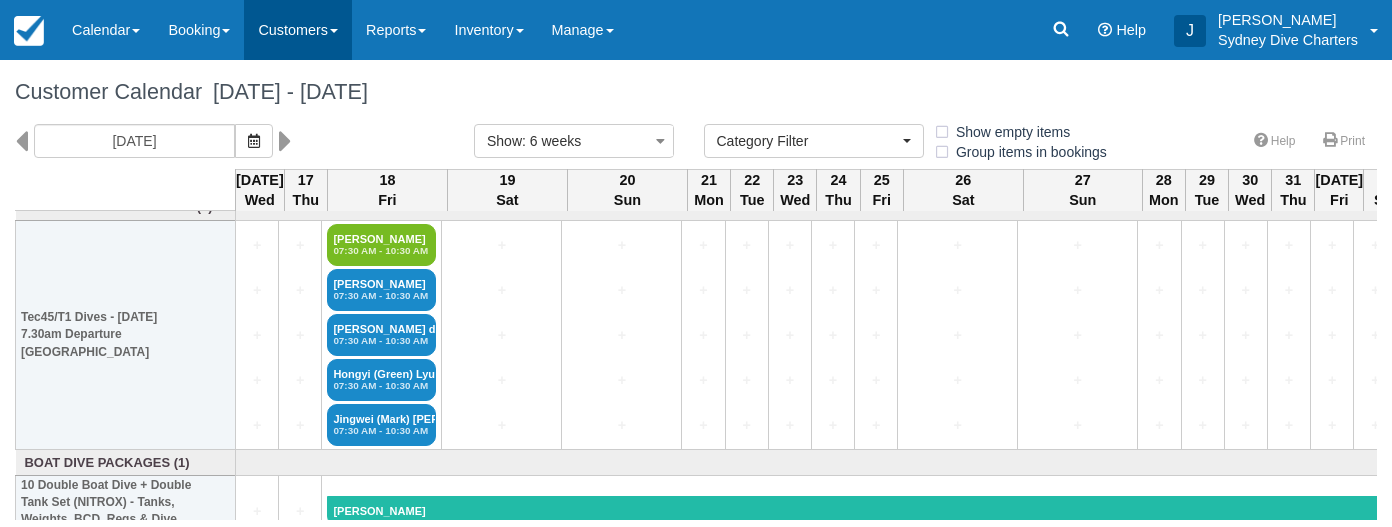 click on "Customers" at bounding box center [298, 30] 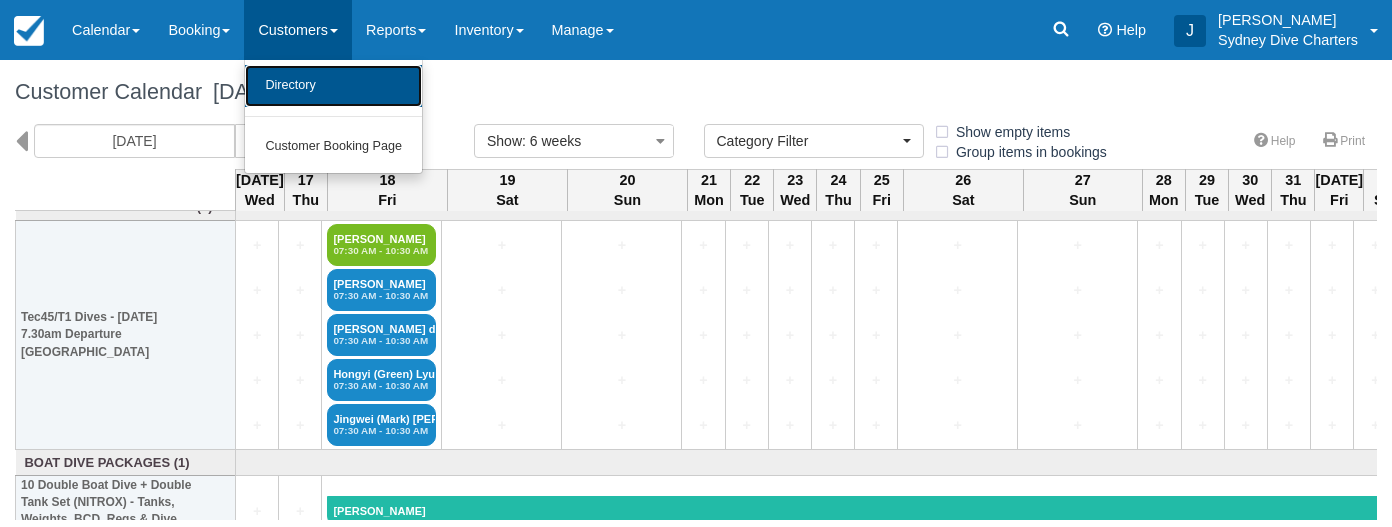 click on "Directory" at bounding box center [333, 86] 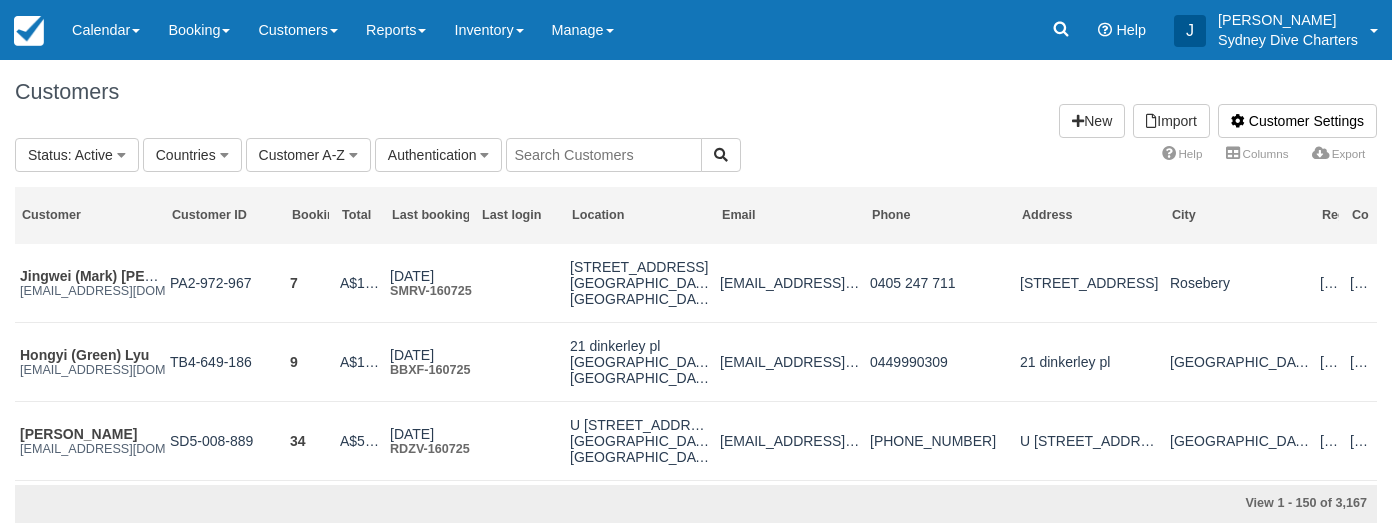 scroll, scrollTop: 0, scrollLeft: 0, axis: both 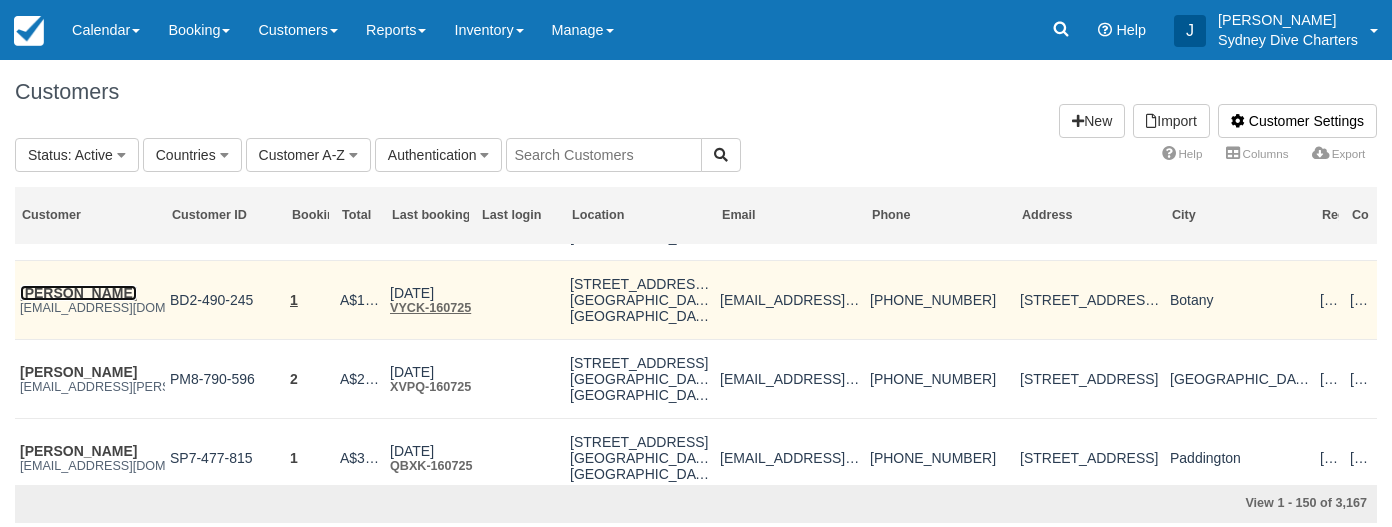click on "[PERSON_NAME]" at bounding box center [78, 293] 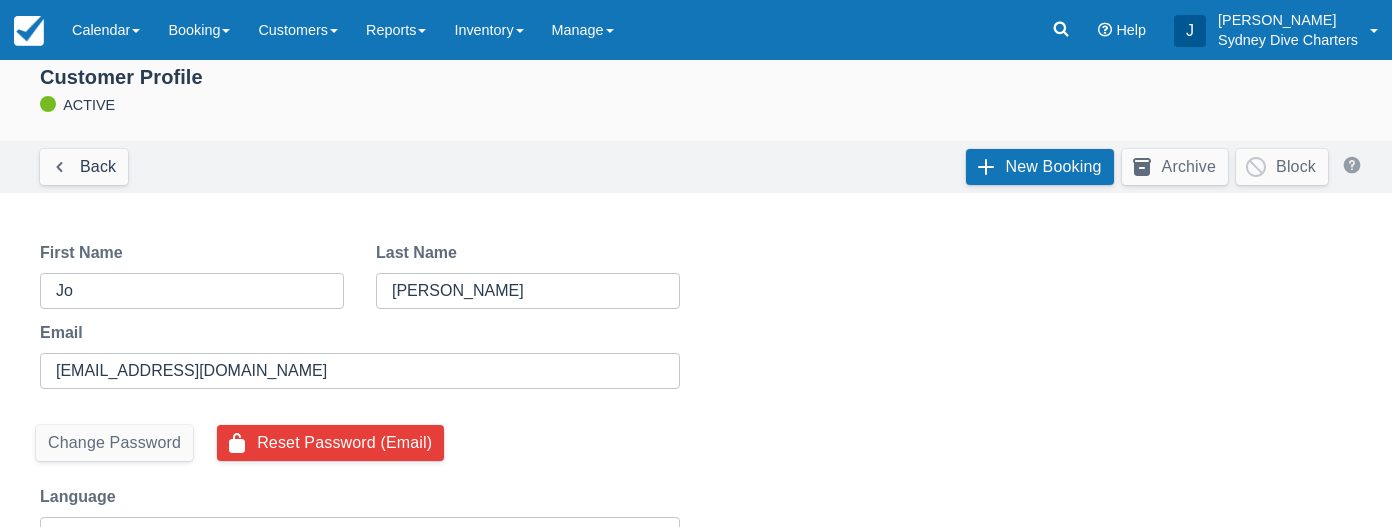 scroll, scrollTop: 0, scrollLeft: 0, axis: both 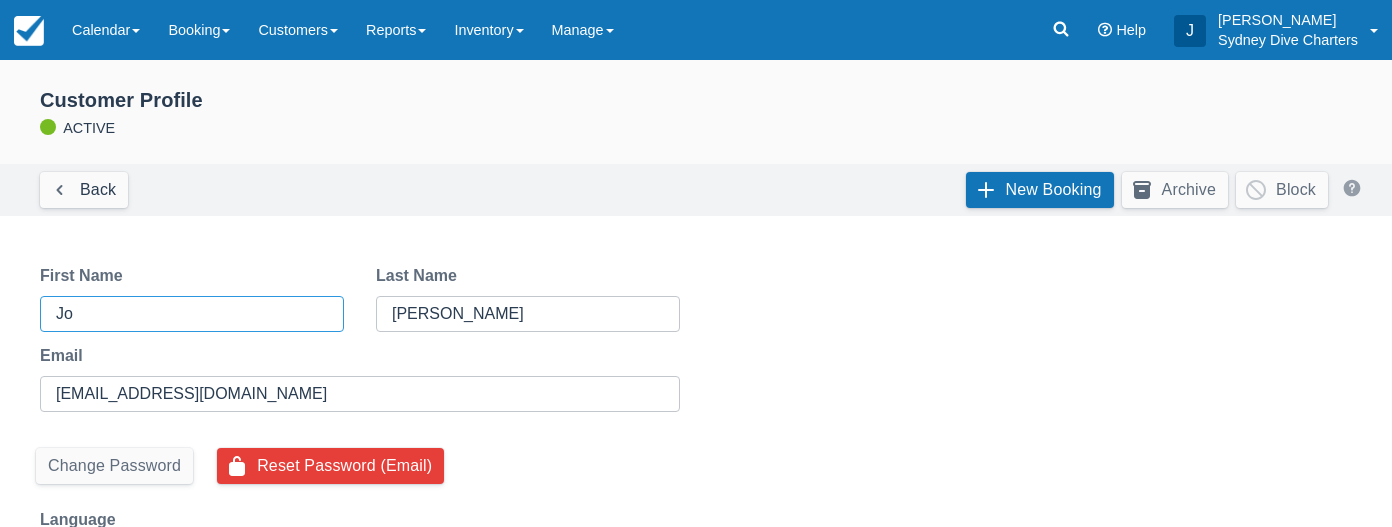 click on "Jo" at bounding box center [190, 314] 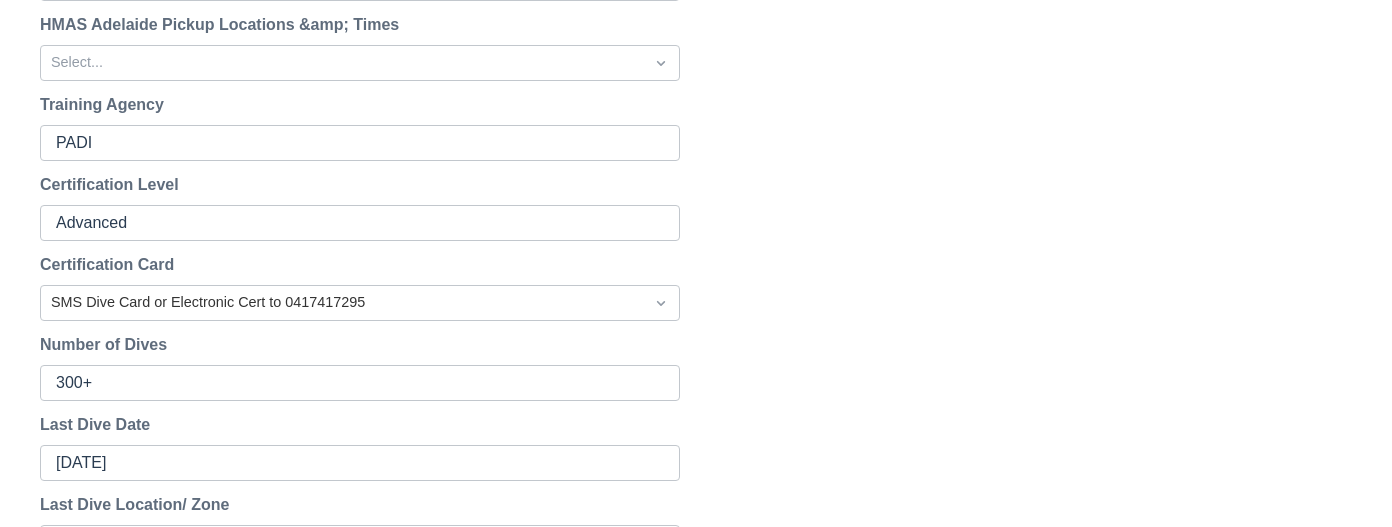 scroll, scrollTop: 986, scrollLeft: 0, axis: vertical 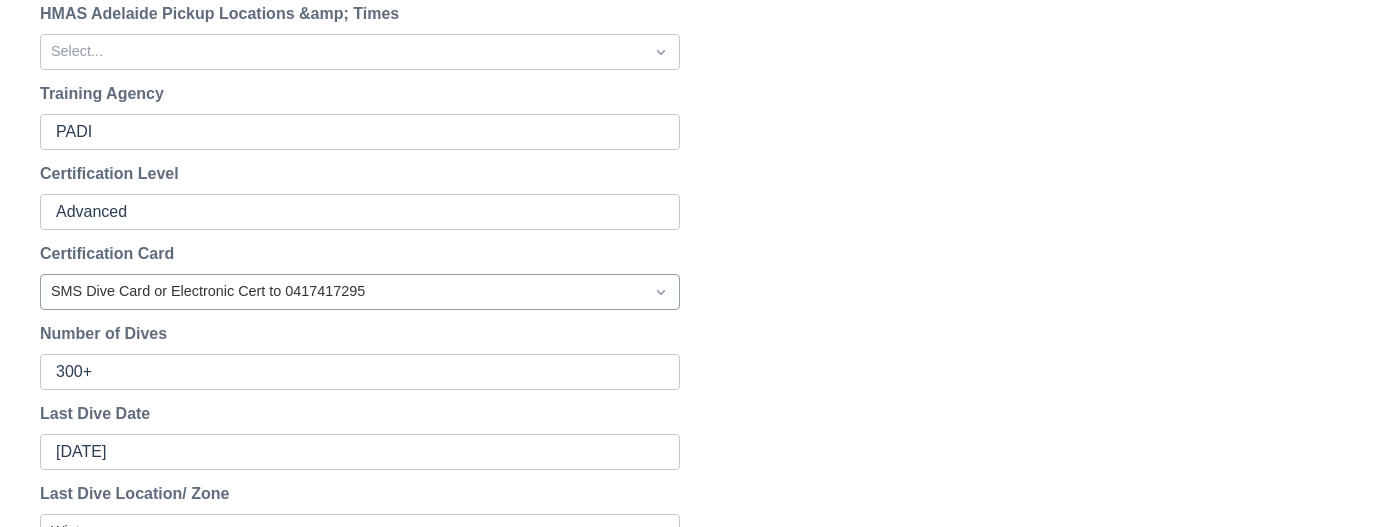 type on "Joanna" 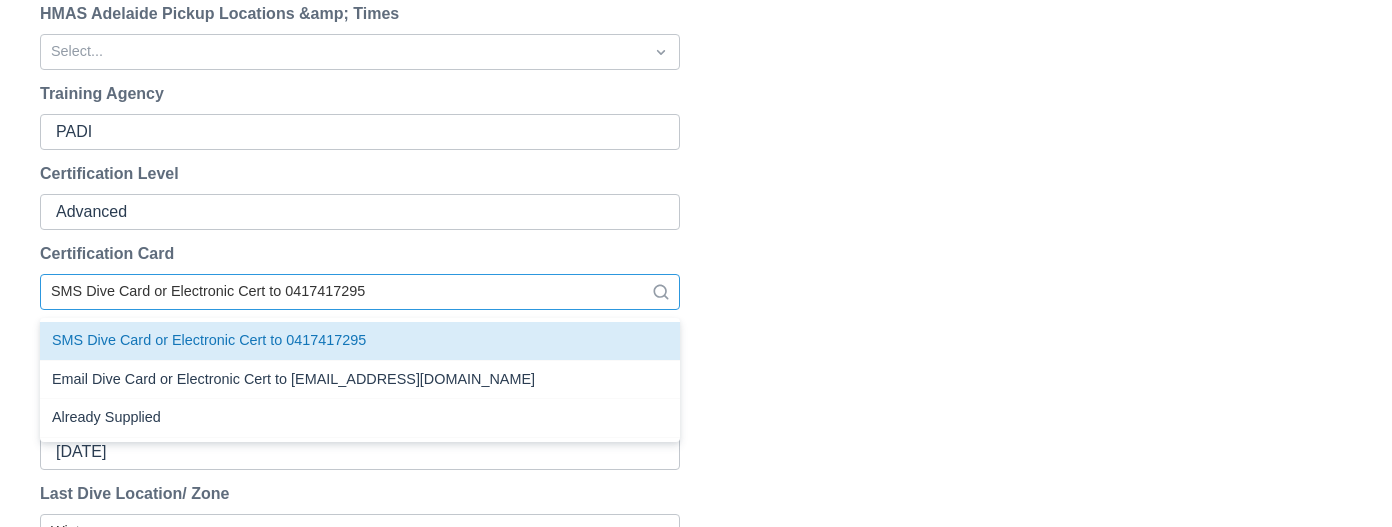 click at bounding box center [342, 292] 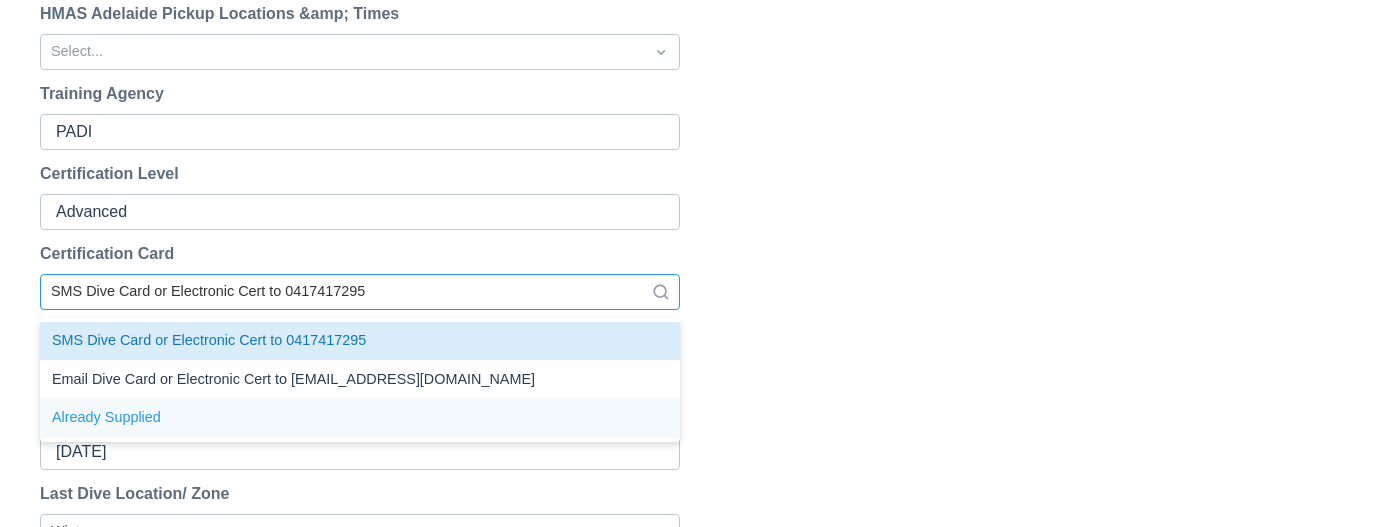 click on "Already Supplied" at bounding box center (360, 418) 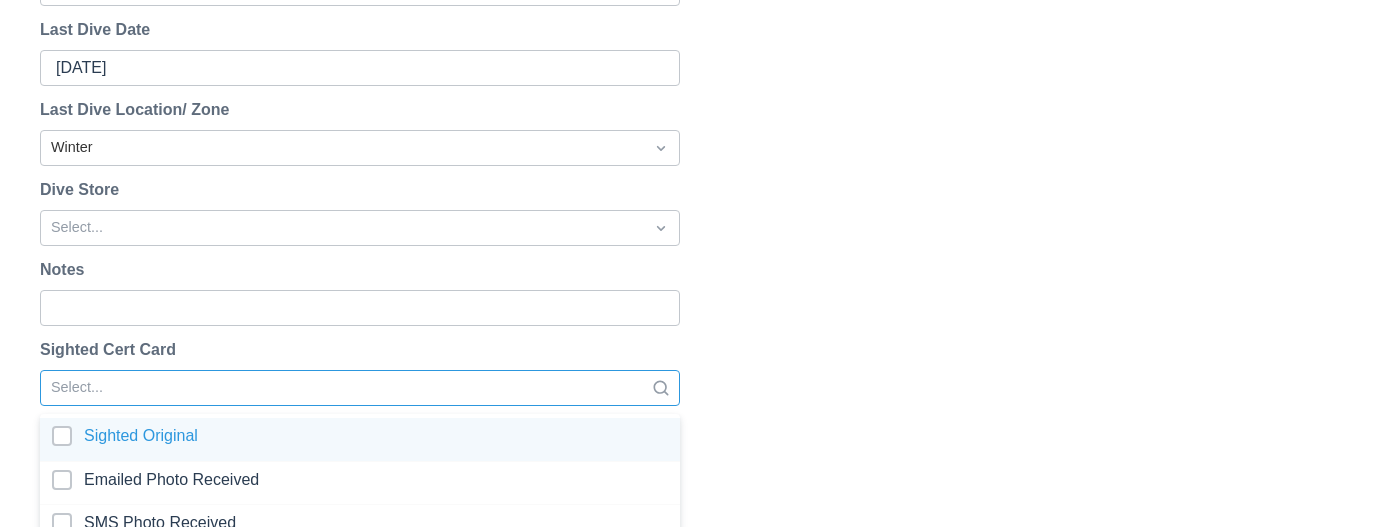 scroll, scrollTop: 1442, scrollLeft: 0, axis: vertical 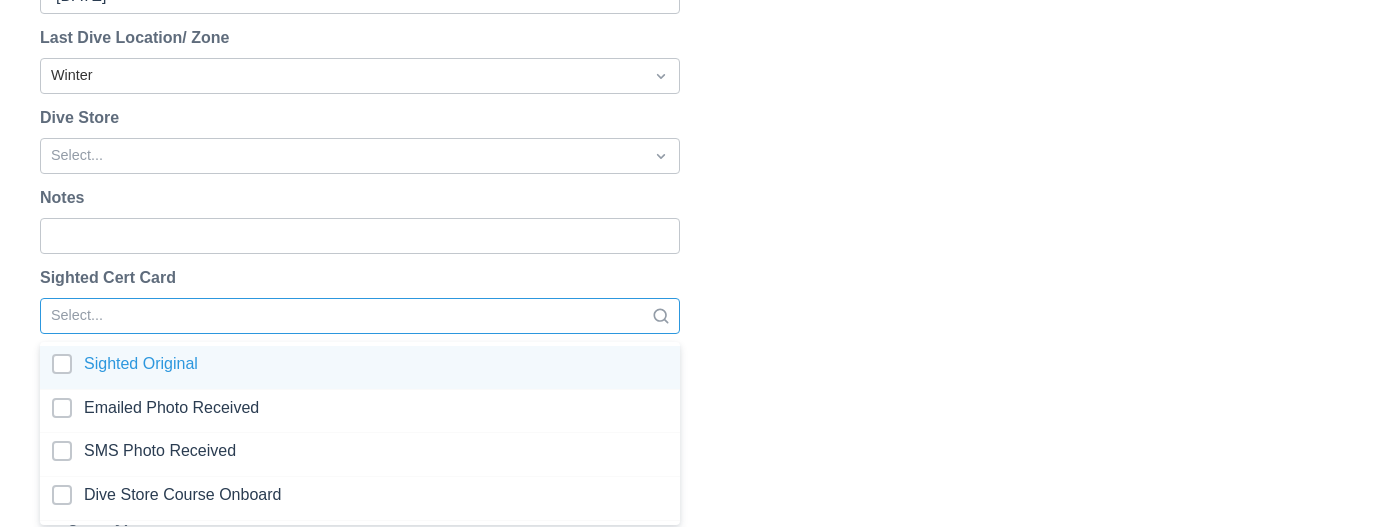click on "option Sighted Original focused, 1 of 4. 4 results available. Use Up and Down to choose options, press Enter to select the currently focused option, press Escape to exit the menu, press Tab to select the option and exit the menu. Select... Sighted Original Emailed Photo Received SMS Photo Received Dive Store Course Onboard" at bounding box center (360, 316) 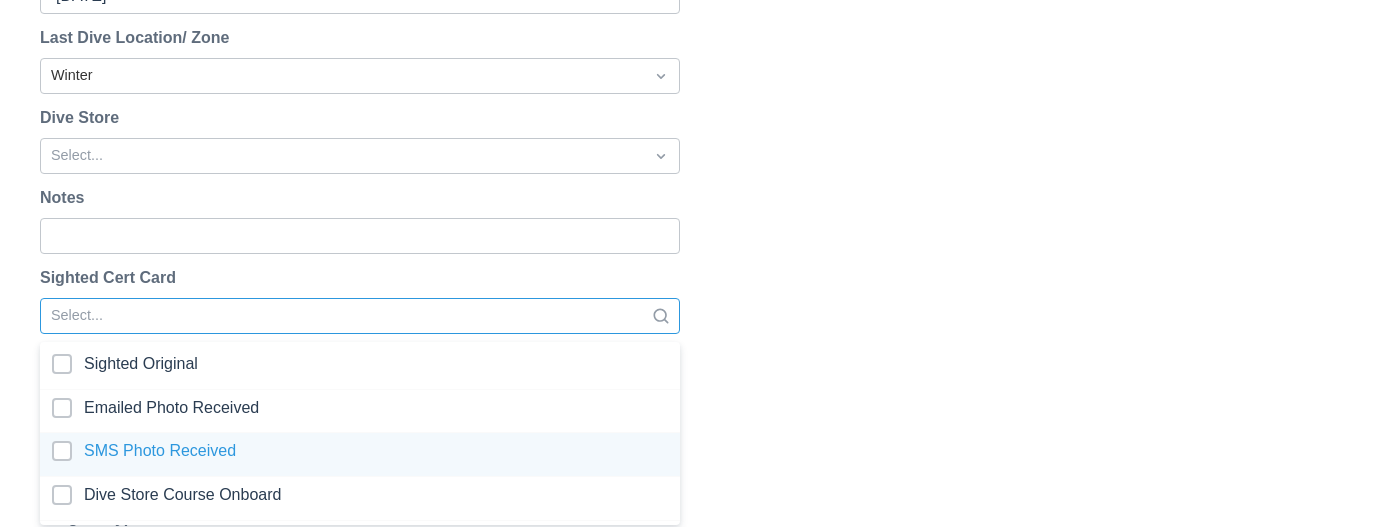 click at bounding box center (360, 454) 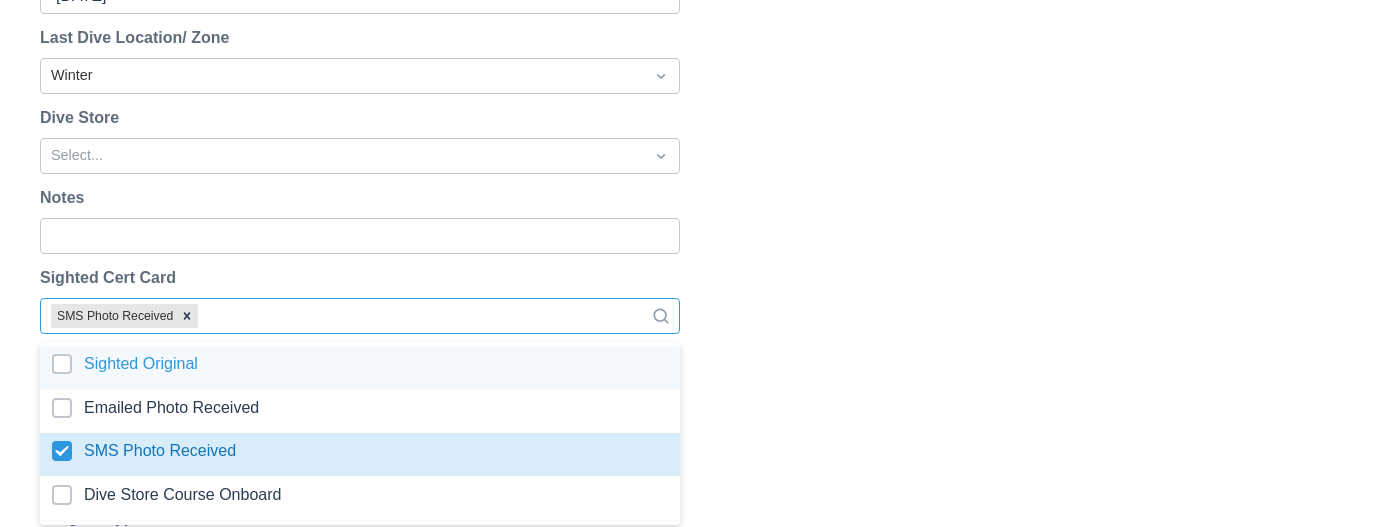click on "Reset Password Send password reset email to   jotaylor312@doctors.org.uk ? Cancel Send Reset Email Change Password New Password   No empty spaces At least 10 characters long At least 1 numbers (0-9) At least 1 special character At least 1 upper and lower case Cancel Change Password First Name Joanna Last Name Taylor Email jotaylor312@doctors.org.uk Change Password Reset Password (Email) Language Select... Phone +61433901915 Country Australia Region New South Wales Address 356/26 Jasmine St City Botany ZIP/Postal Code 2019 ABN HMAS Adelaide Pickup Locations &amp; Times Select... Training Agency PADI Certification Level Advanced Certification Card Already Supplied Number of Dives 300+ Last Dive Date June 2025 Last Dive Location/ Zone Winter Dive Store Select... Notes Sighted Cert Card option SMS Photo Received, selected. SMS Photo Received Sighted Original Emailed Photo Received SMS Photo Received Dive Store Course Onboard Wetsuit Size Select... Booties Size Select... Weights Type Select... Select... Select..." at bounding box center [696, 162] 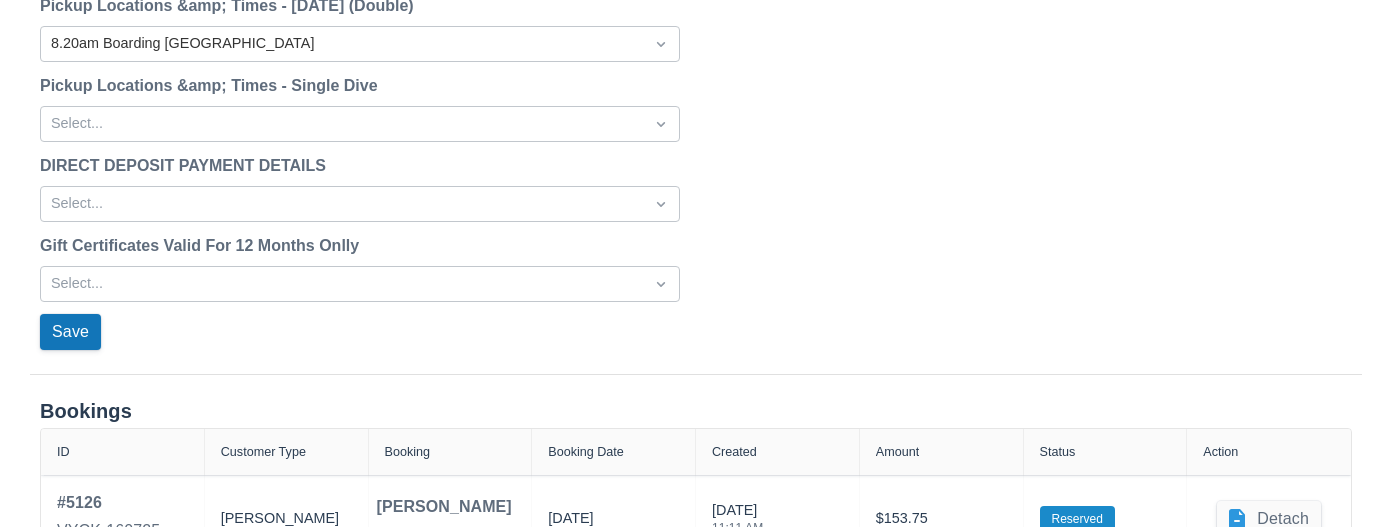 scroll, scrollTop: 2707, scrollLeft: 0, axis: vertical 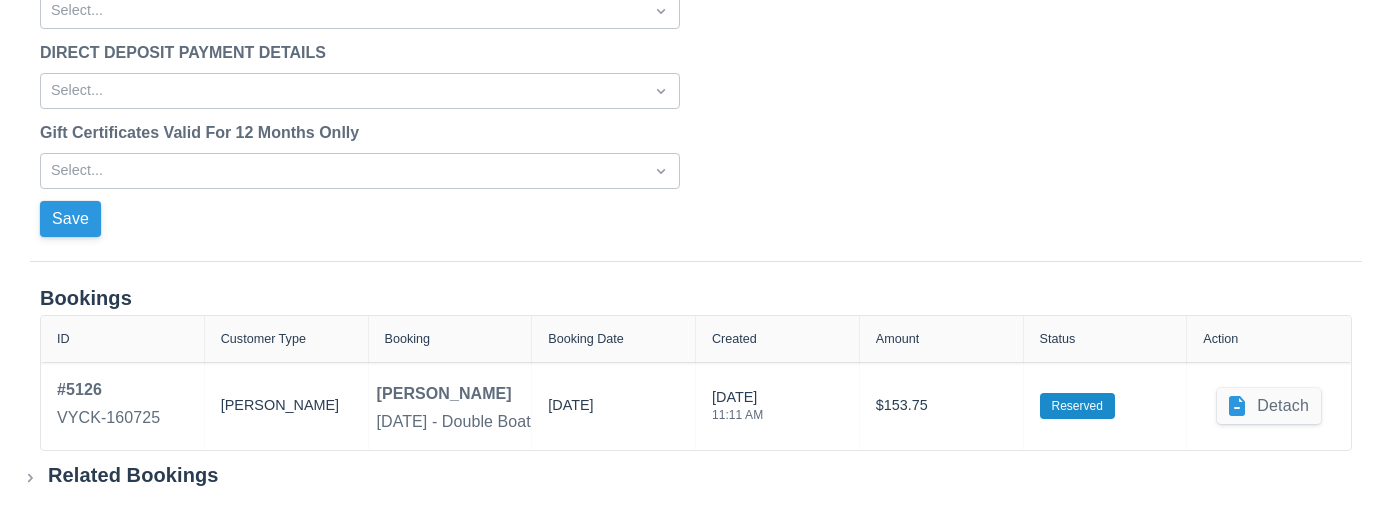 click on "Save" at bounding box center [70, 219] 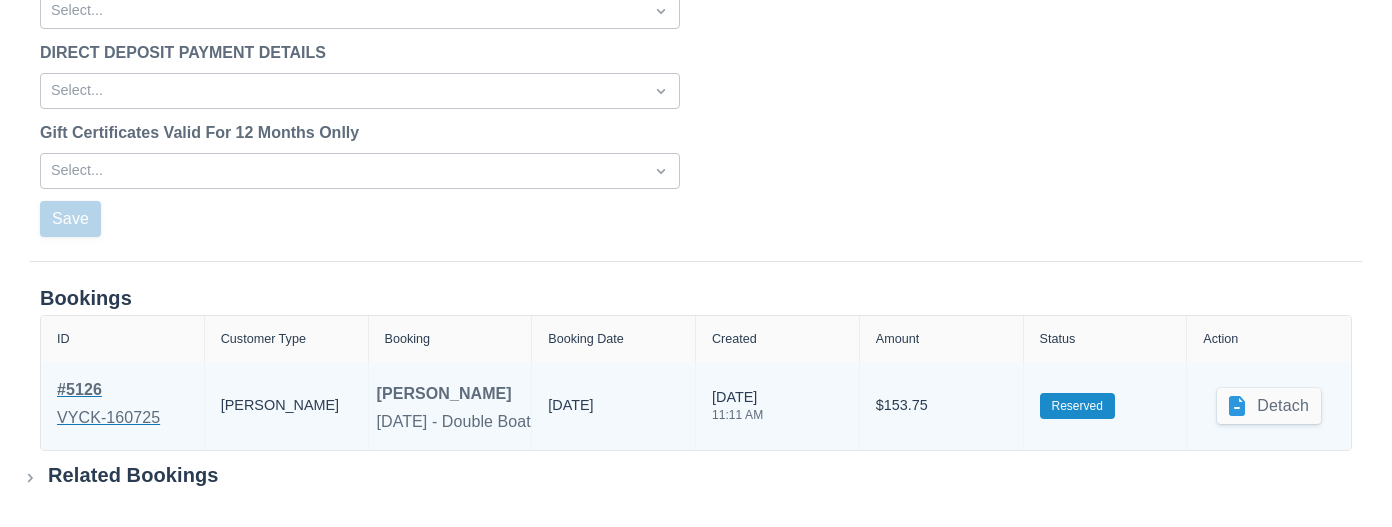 click on "# 5126" at bounding box center [108, 390] 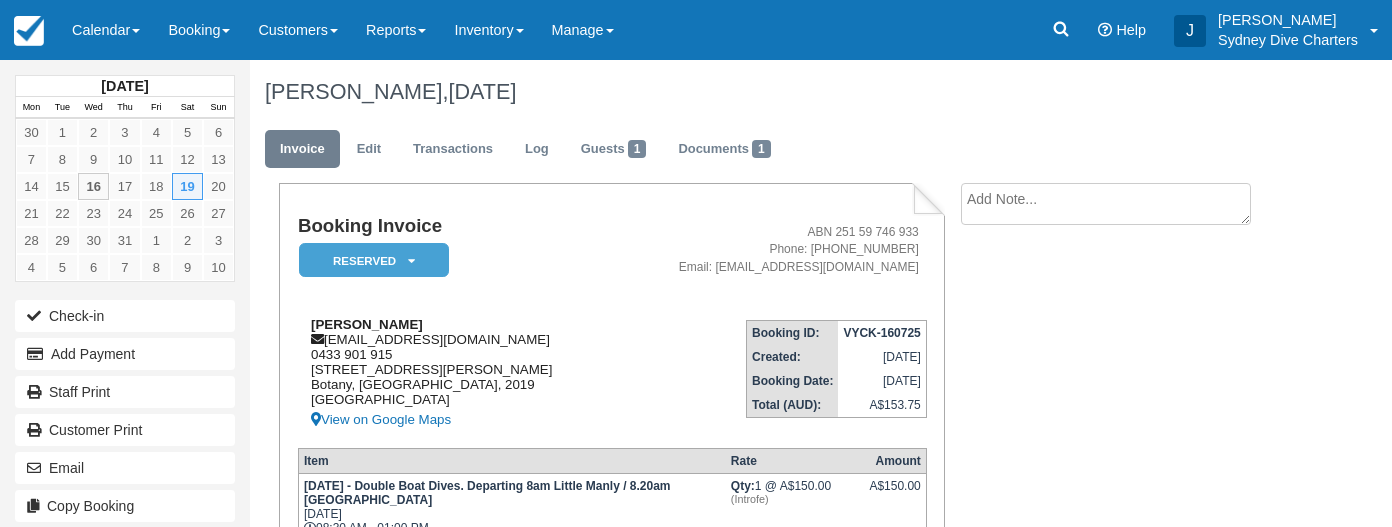 scroll, scrollTop: 0, scrollLeft: 0, axis: both 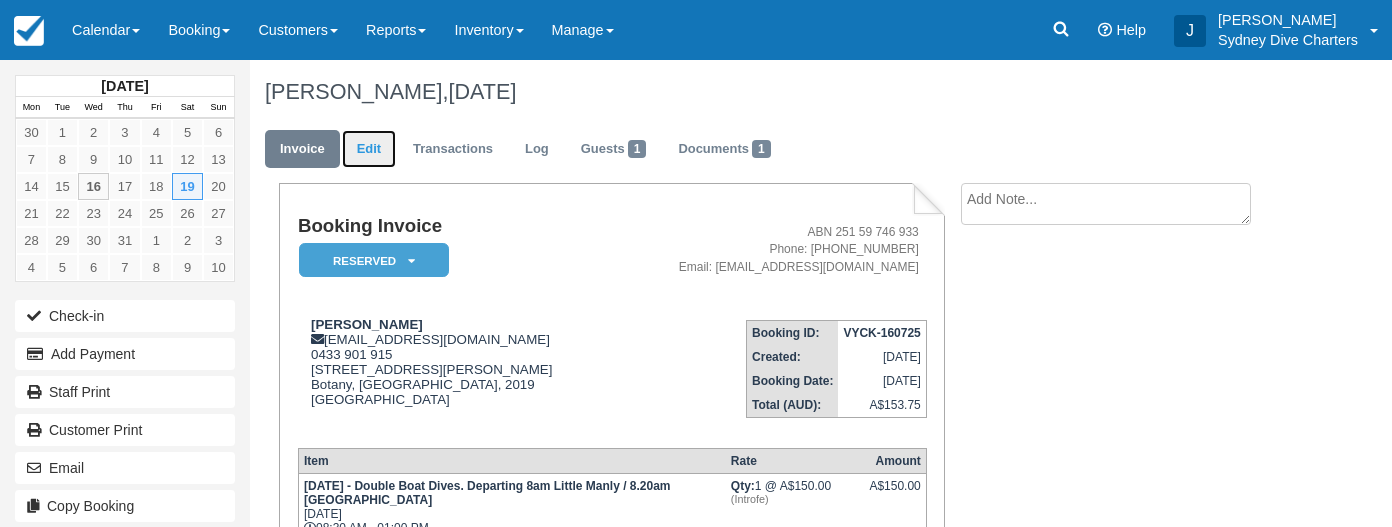 click on "Edit" at bounding box center [369, 149] 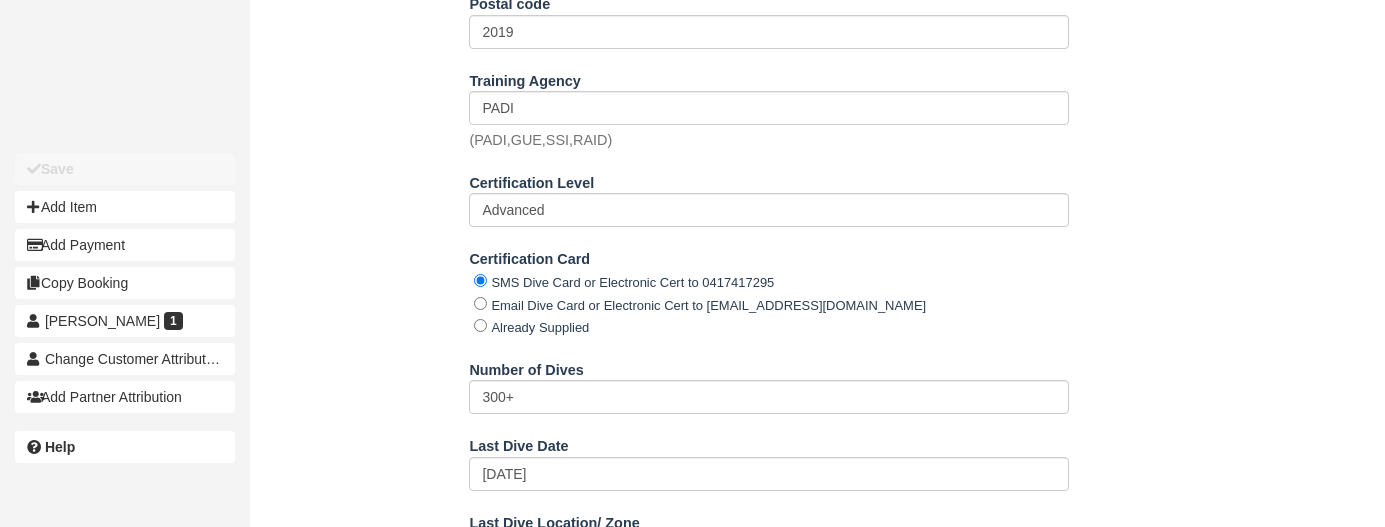 scroll, scrollTop: 1002, scrollLeft: 0, axis: vertical 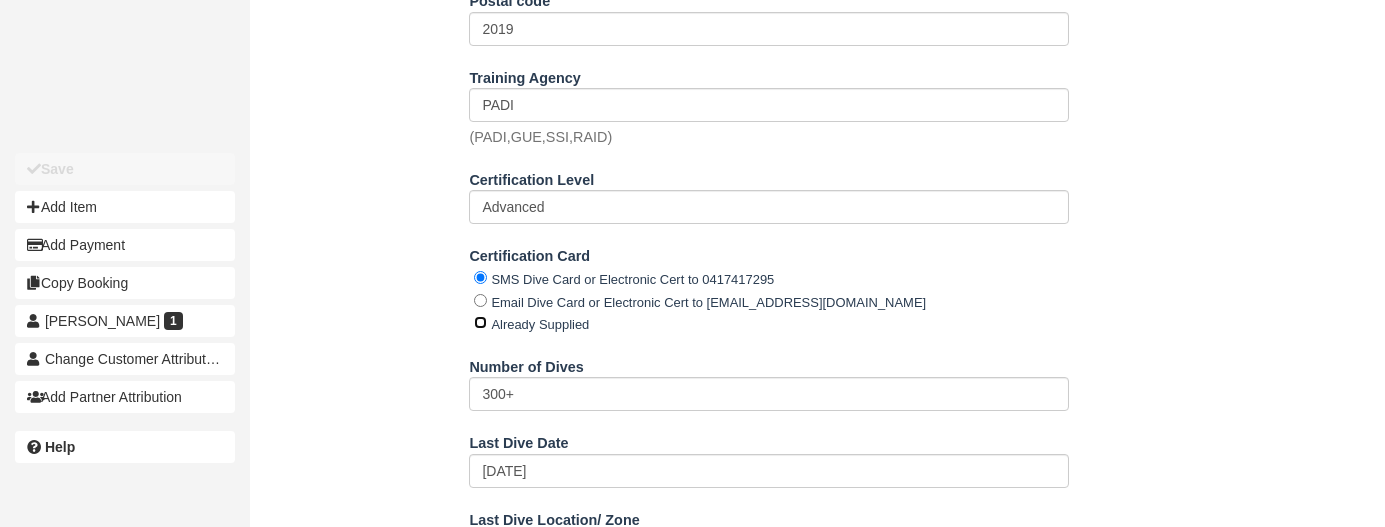 click on "Already Supplied" at bounding box center [480, 322] 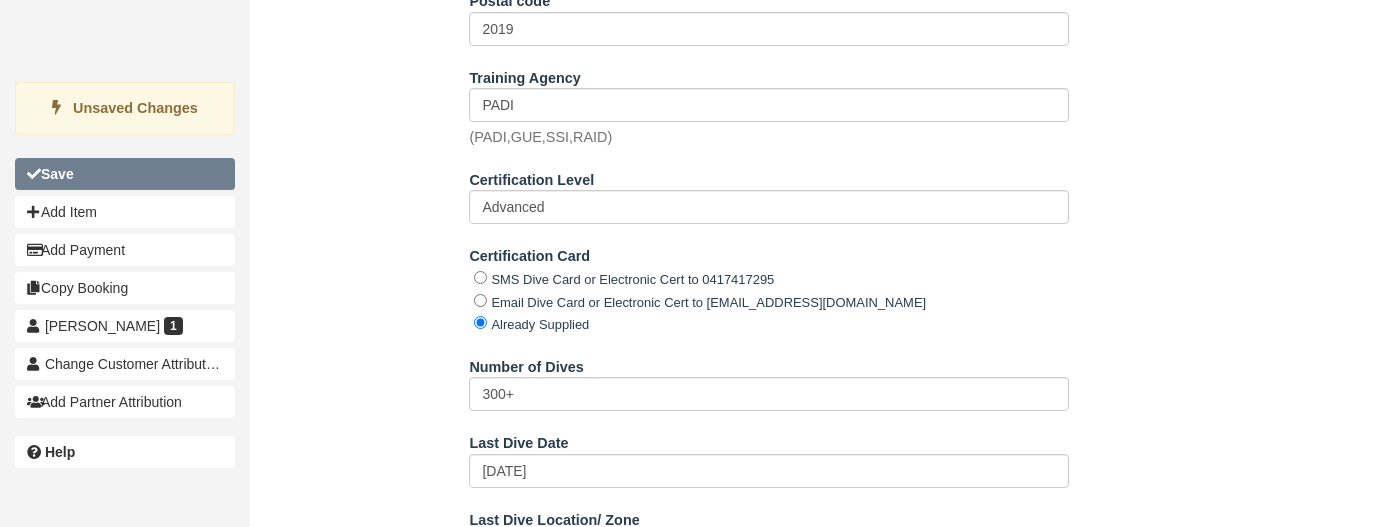 click on "Save" at bounding box center [125, 174] 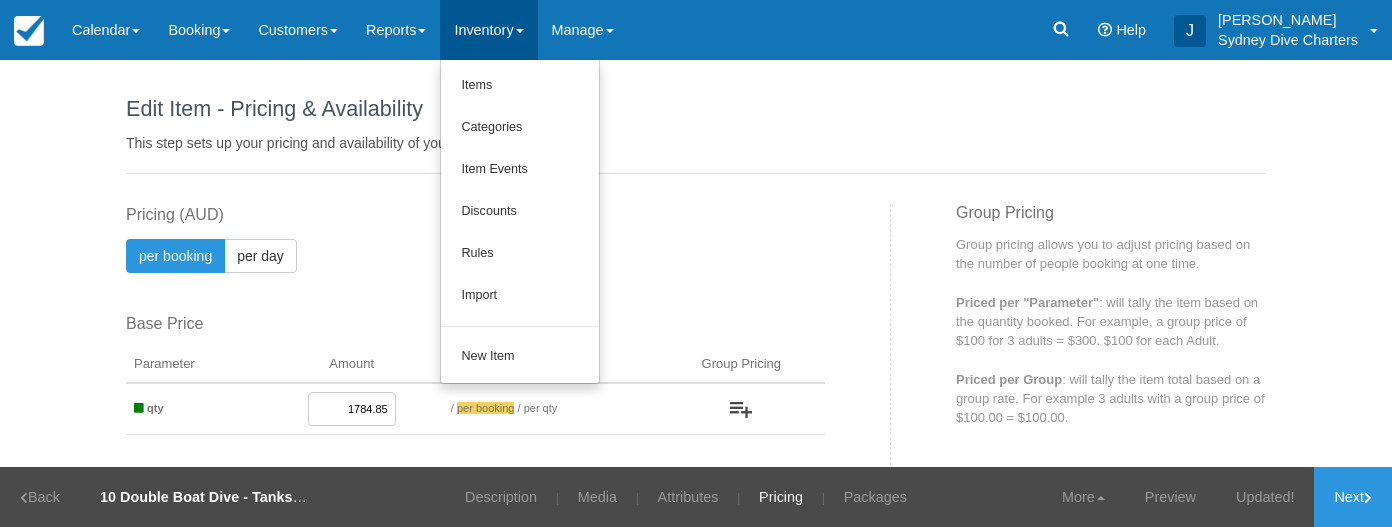 scroll, scrollTop: 0, scrollLeft: 0, axis: both 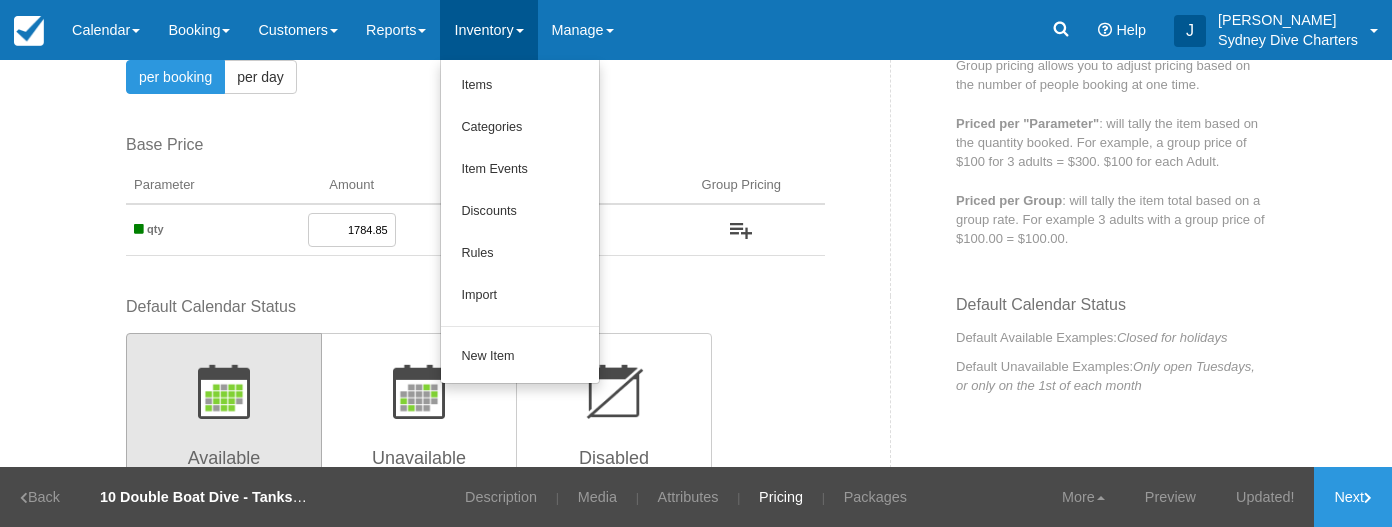 click on "Pricing (AUD)
per booking
per 24H
per day" at bounding box center (475, 59) 